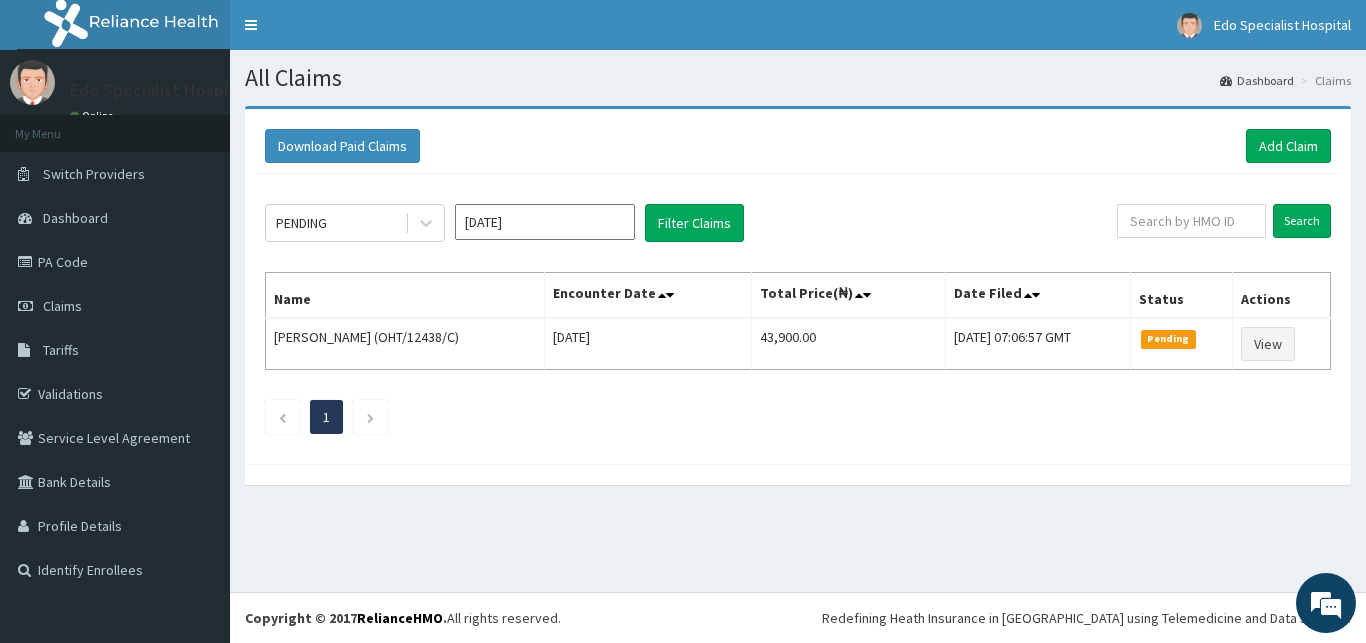scroll, scrollTop: 0, scrollLeft: 0, axis: both 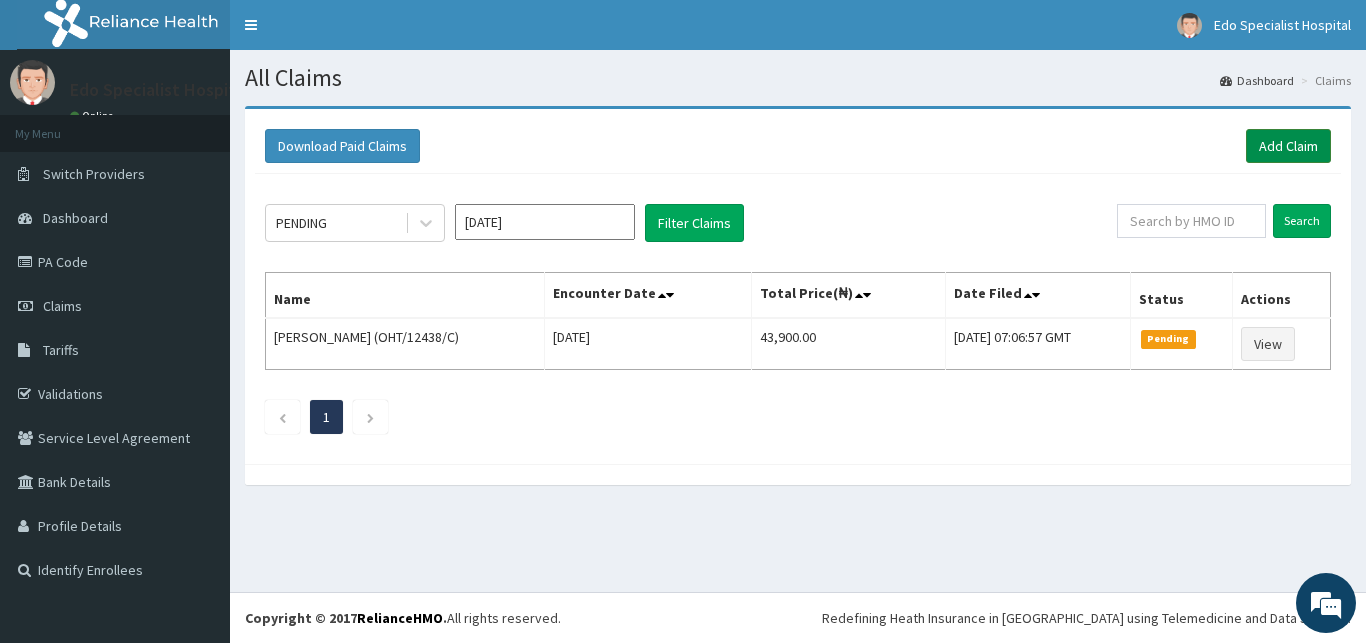 click on "Add Claim" at bounding box center [1288, 146] 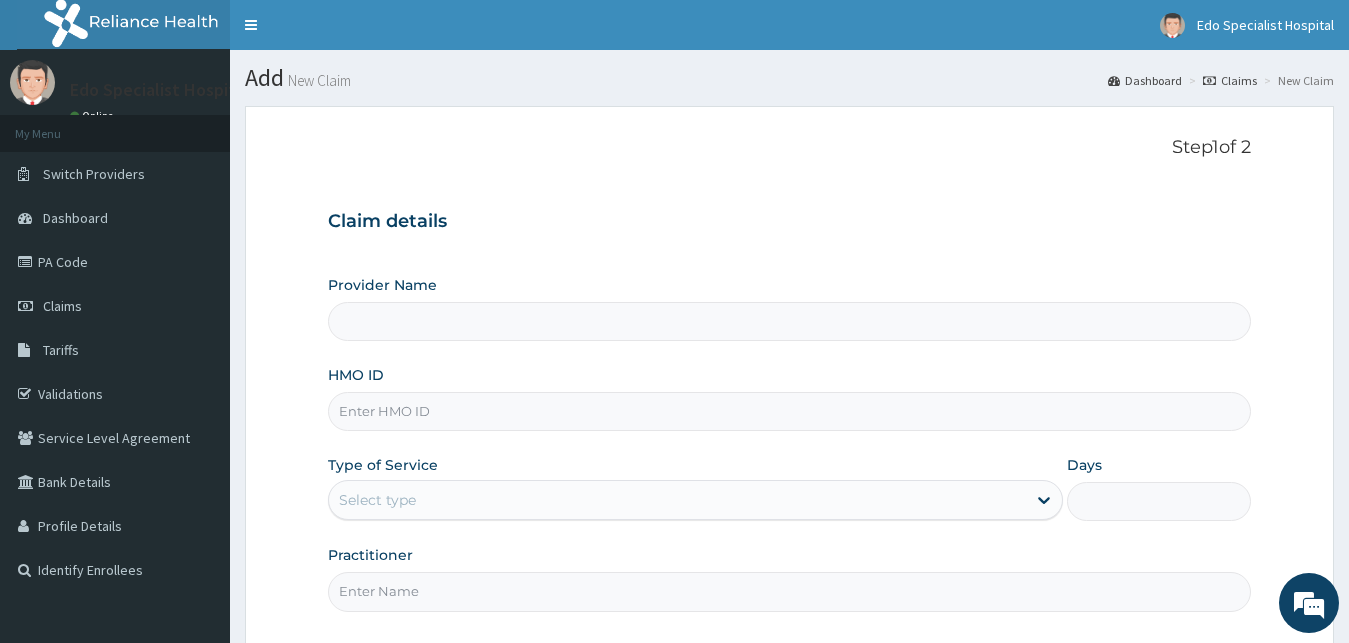 scroll, scrollTop: 0, scrollLeft: 0, axis: both 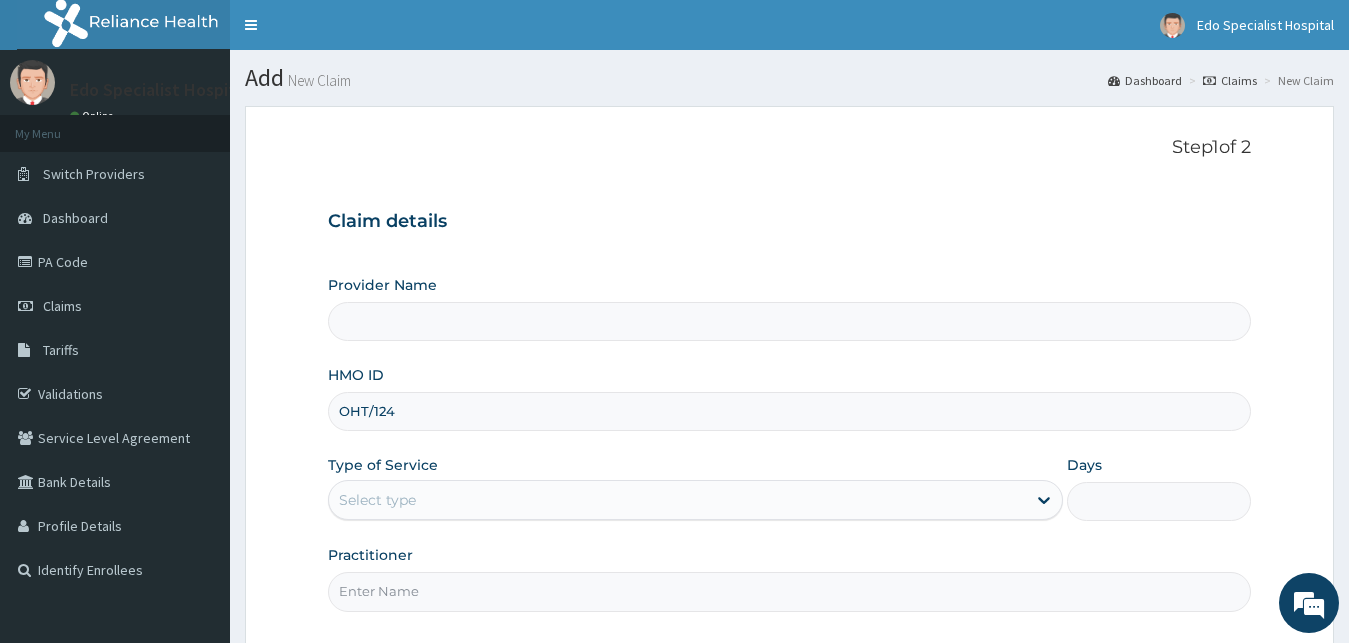 type on "OHT/1243" 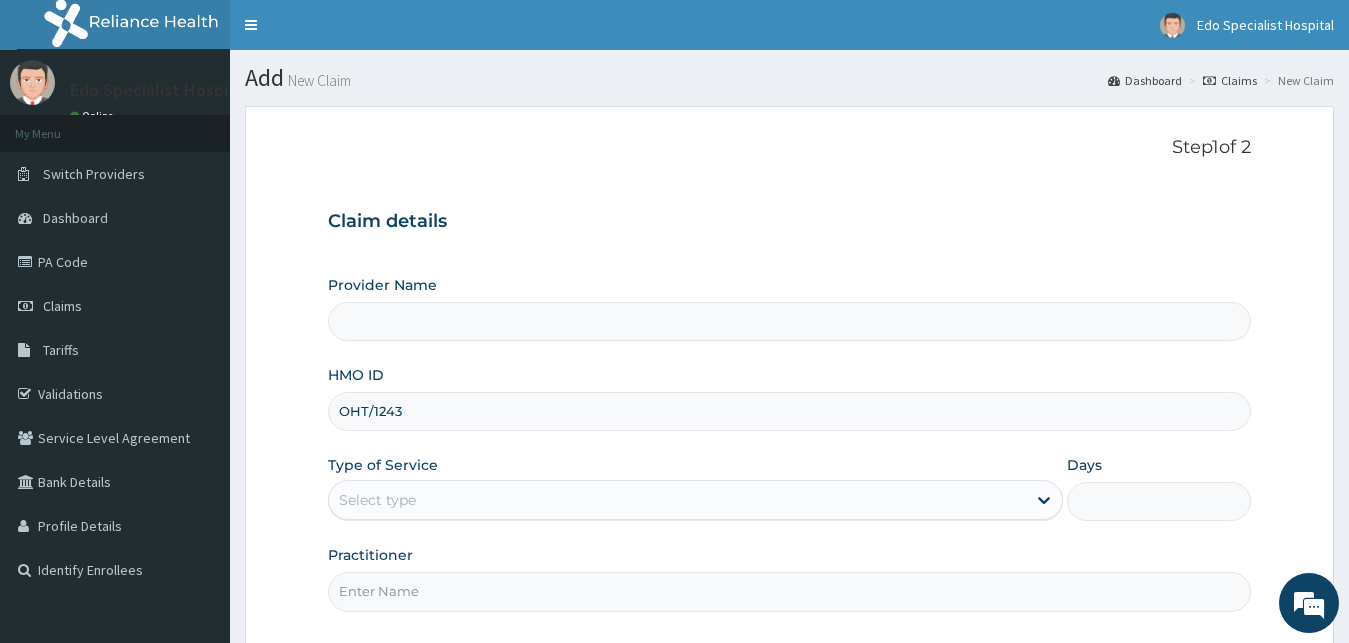 type on "Edo specialist Hospital" 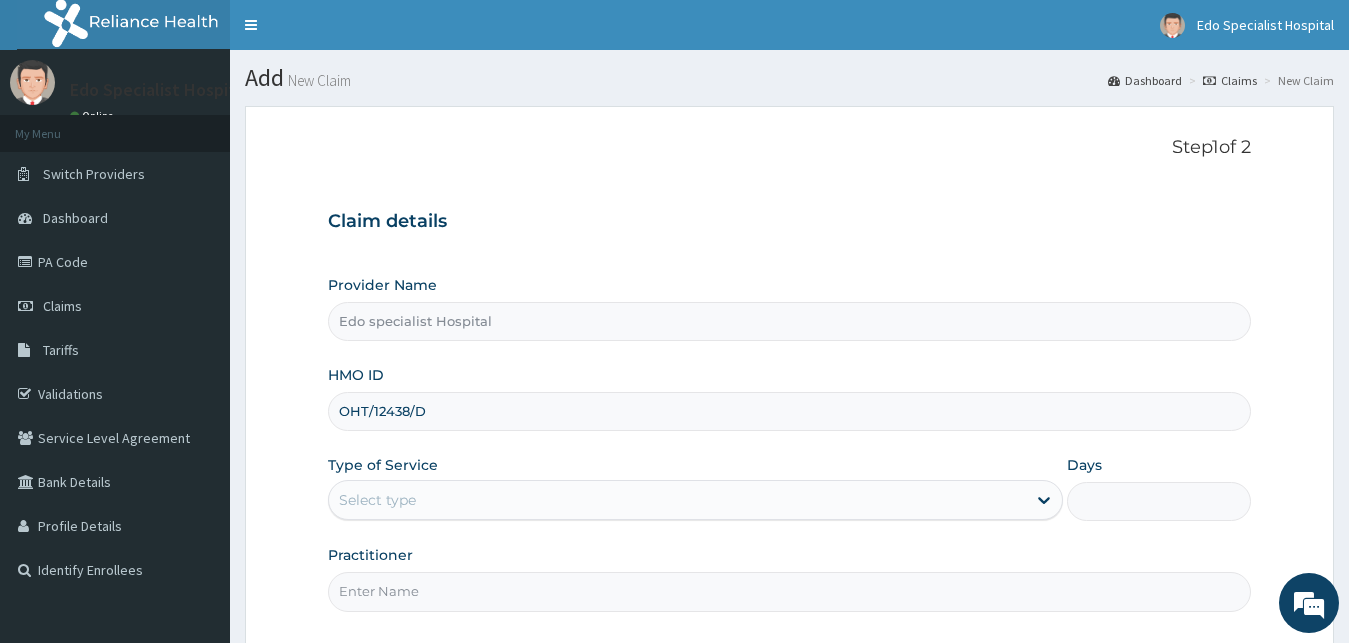 type on "OHT/12438/D" 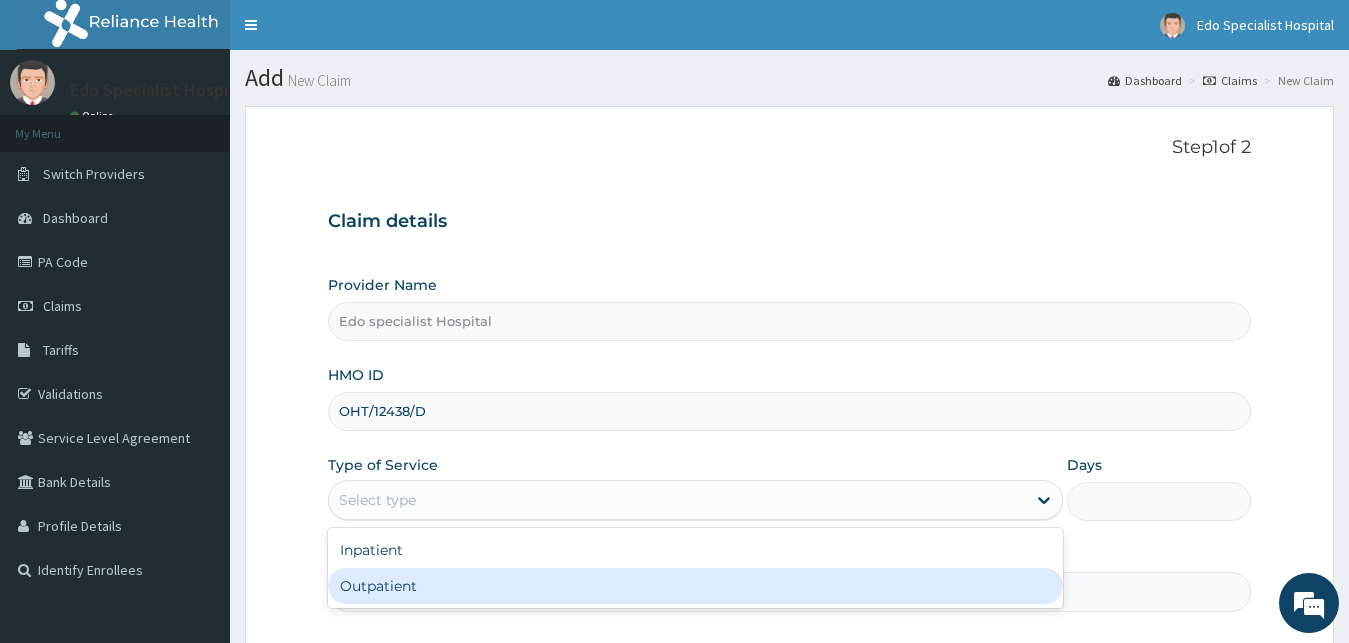 click on "Outpatient" at bounding box center (696, 586) 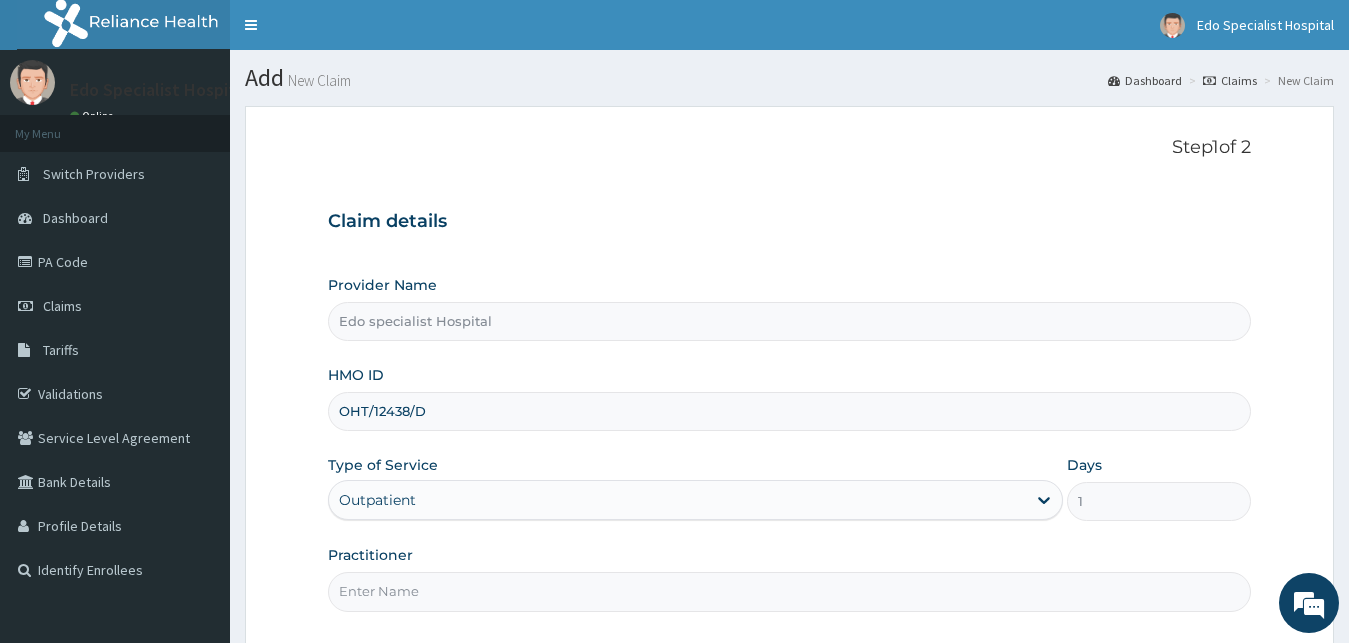 click on "Practitioner" at bounding box center [790, 591] 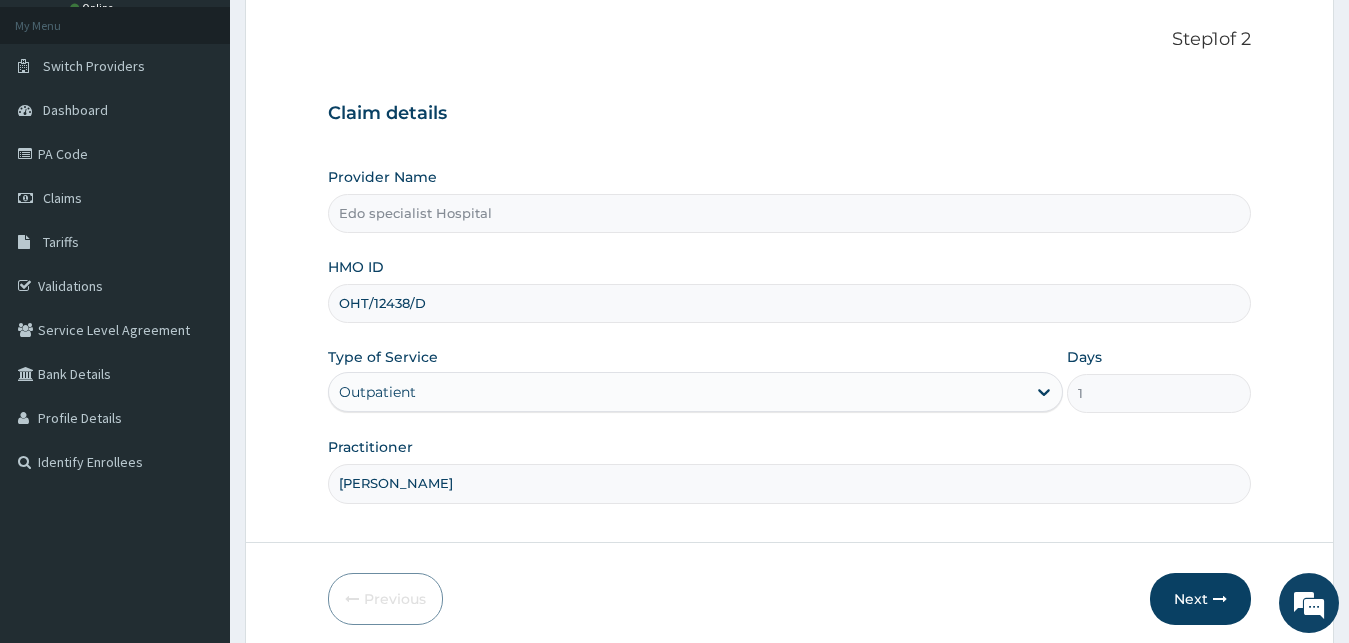 scroll, scrollTop: 187, scrollLeft: 0, axis: vertical 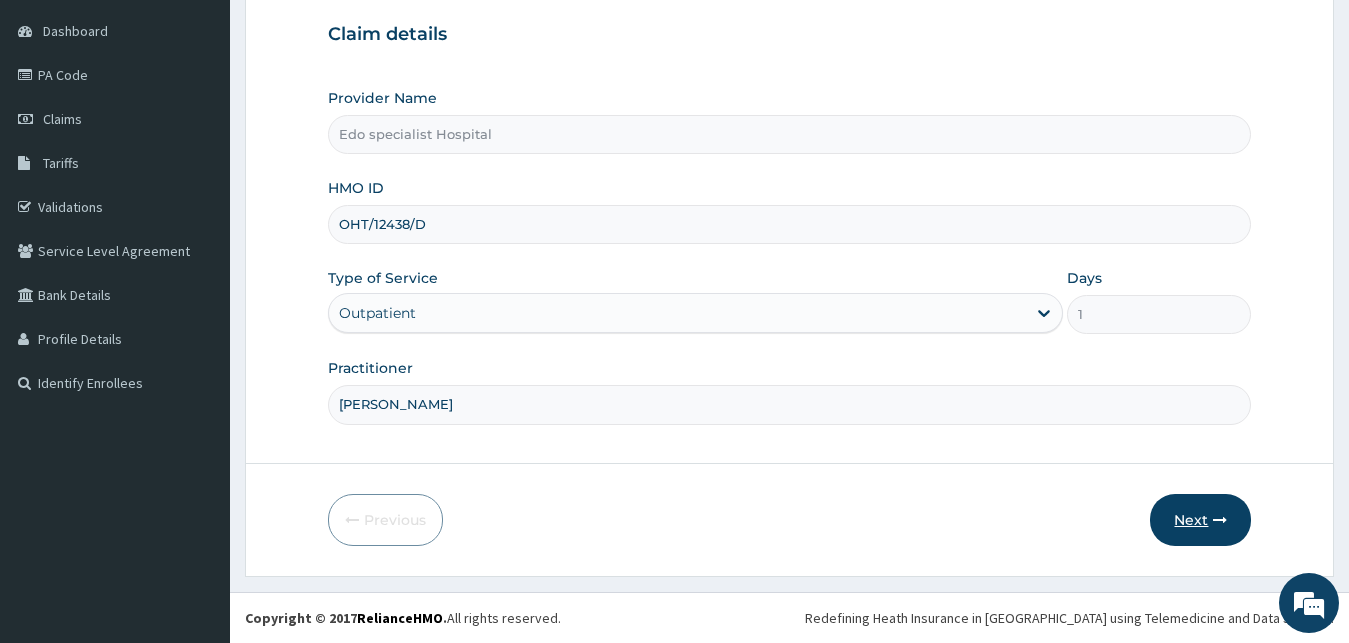 type on "LILIAN" 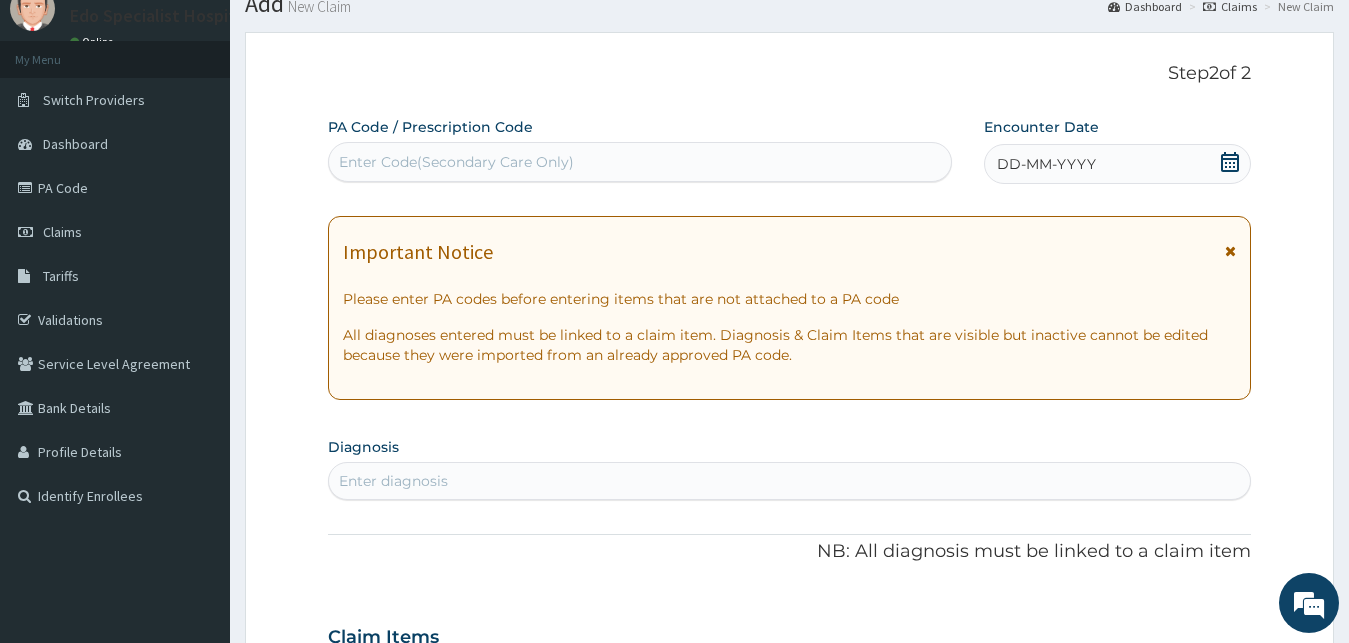 scroll, scrollTop: 0, scrollLeft: 0, axis: both 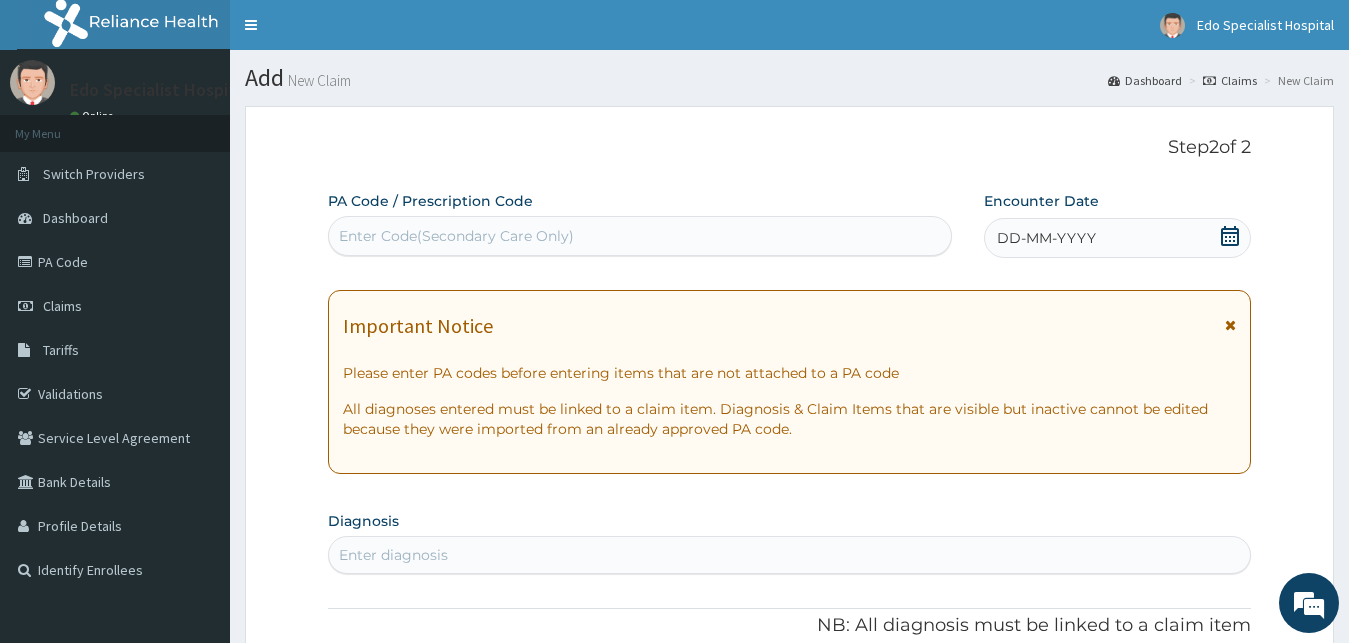 click on "Enter Code(Secondary Care Only)" at bounding box center [456, 236] 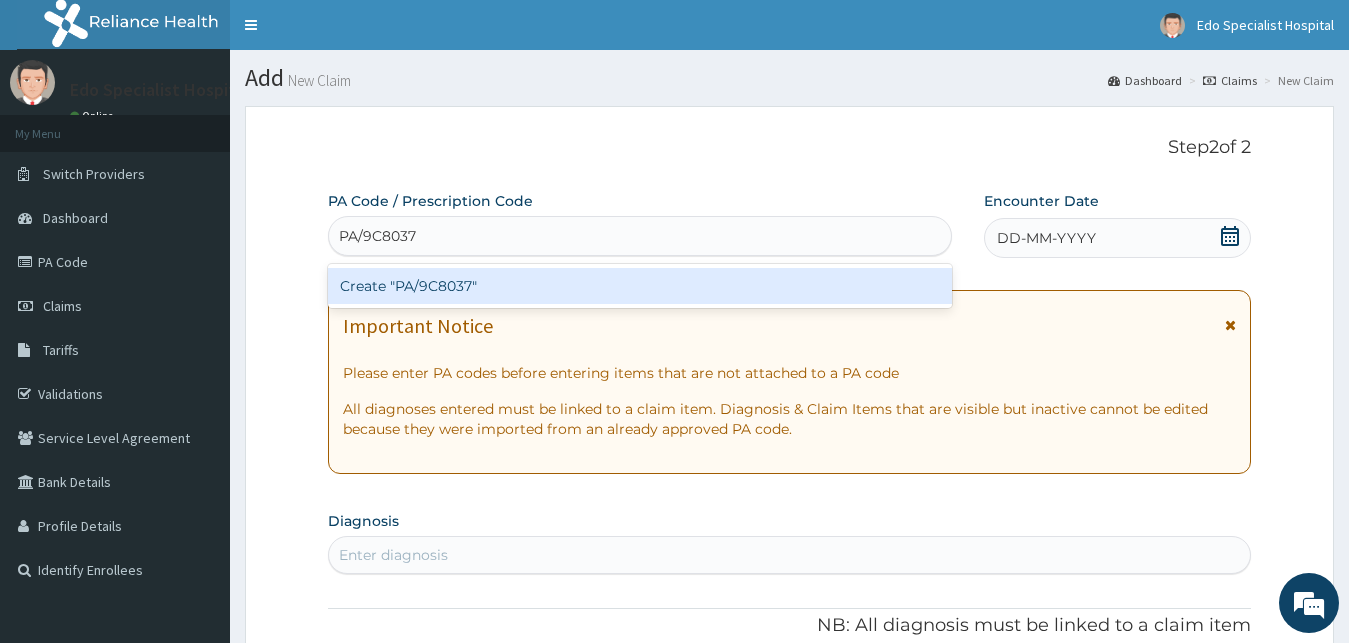 type on "PA/9C8037" 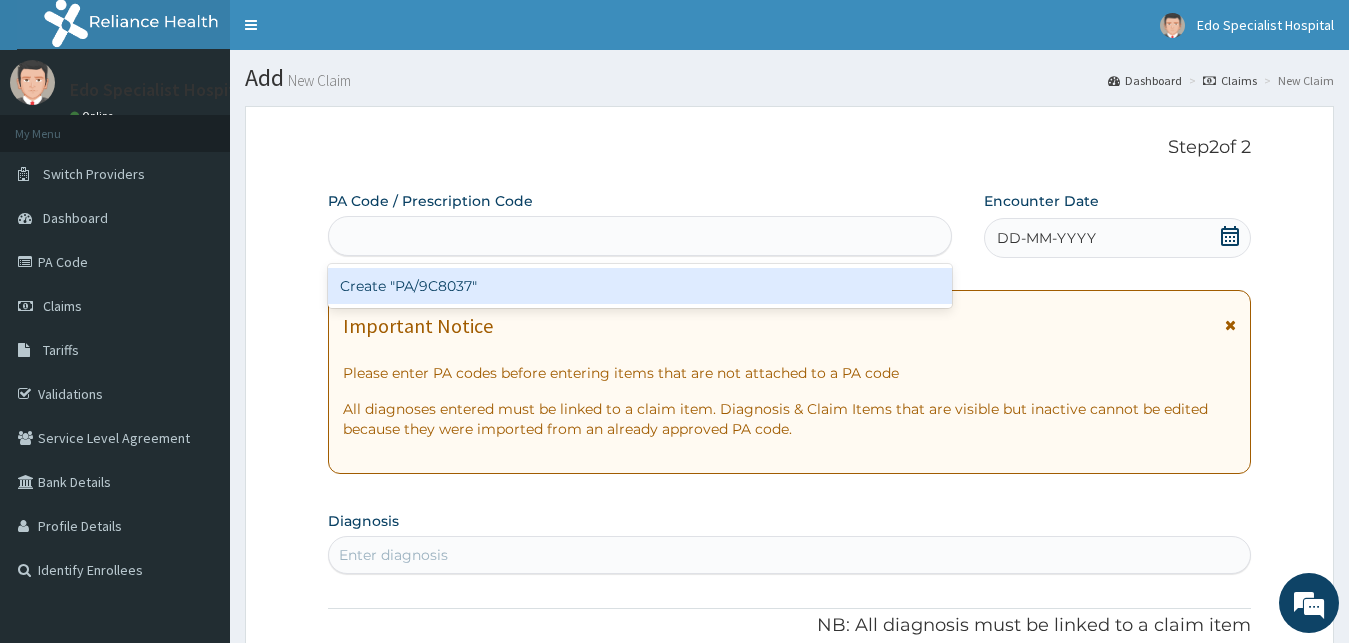 click on "PA Code / Prescription Code option Create "PA/9C8037" focused, 1 of 1. 1 result available for search term PA/9C8037. Use Up and Down to choose options, press Enter to select the currently focused option, press Escape to exit the menu, press Tab to select the option and exit the menu. PA/9C8037 Create "PA/9C8037" Encounter Date DD-MM-YYYY Important Notice Please enter PA codes before entering items that are not attached to a PA code   All diagnoses entered must be linked to a claim item. Diagnosis & Claim Items that are visible but inactive cannot be edited because they were imported from an already approved PA code. Diagnosis Enter diagnosis NB: All diagnosis must be linked to a claim item Claim Items No claim item Types Select Type Item Select Item Pair Diagnosis Select Diagnosis Unit Price 0 Add Comment" at bounding box center [790, 708] 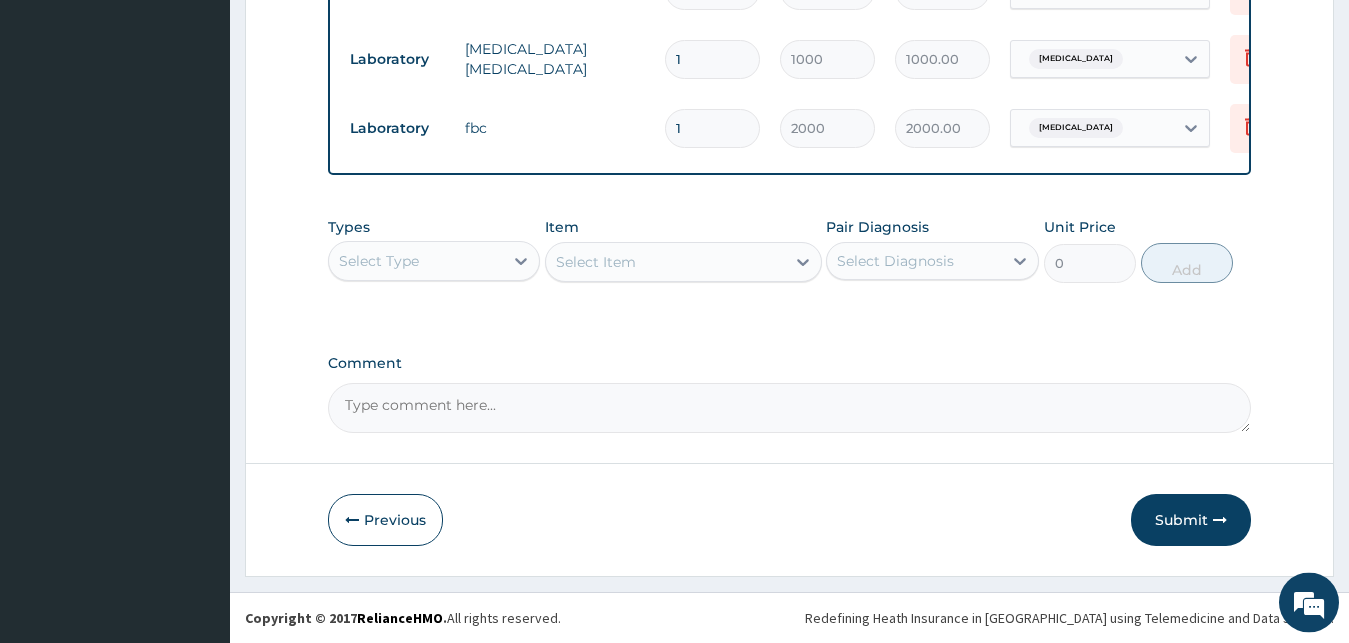 scroll, scrollTop: 928, scrollLeft: 0, axis: vertical 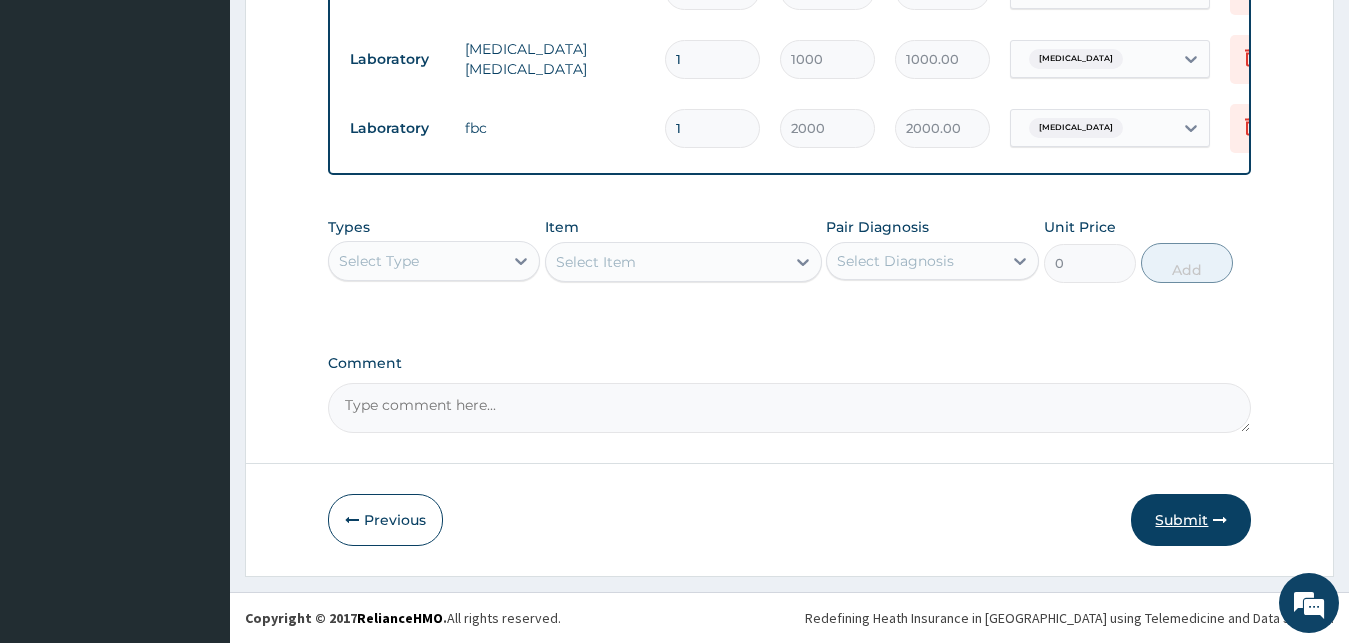 click on "Submit" at bounding box center (1191, 520) 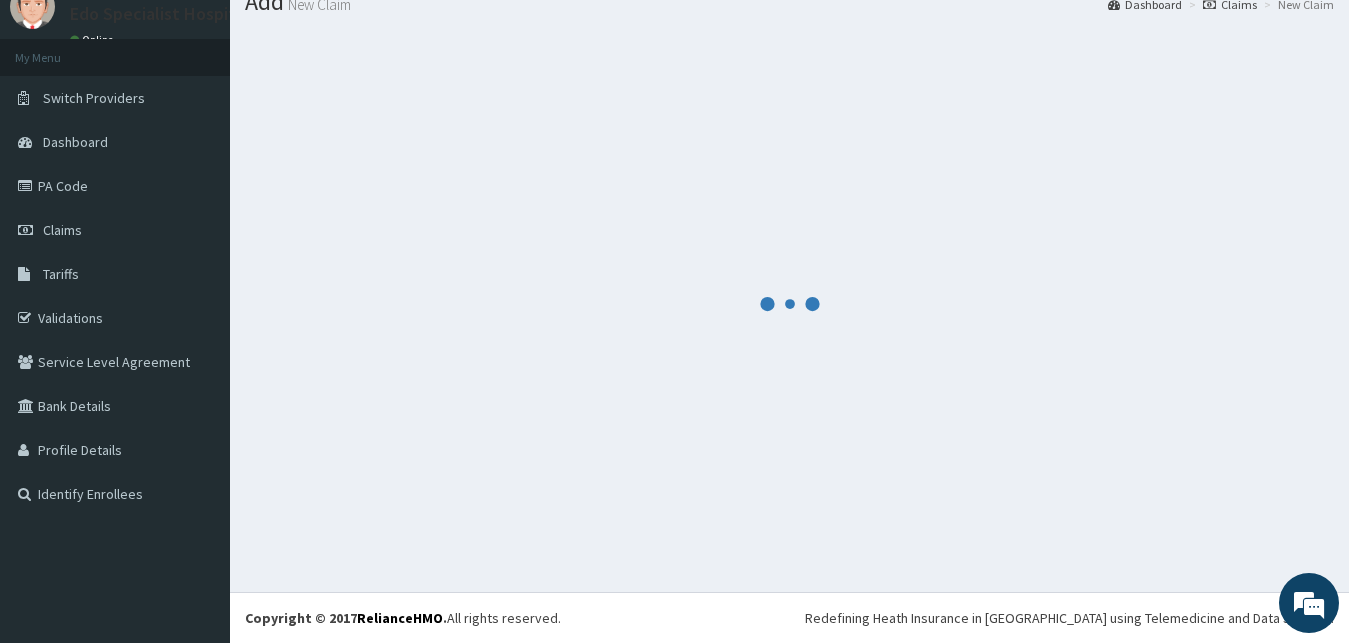 scroll, scrollTop: 76, scrollLeft: 0, axis: vertical 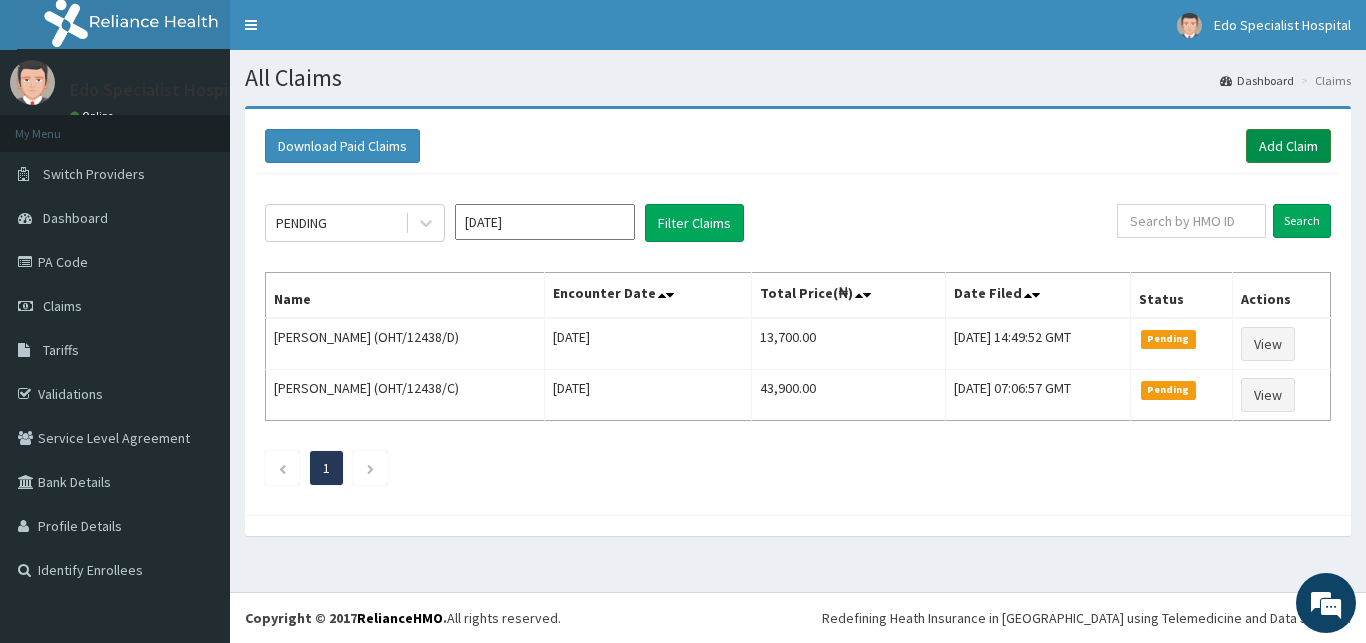 click on "Add Claim" at bounding box center (1288, 146) 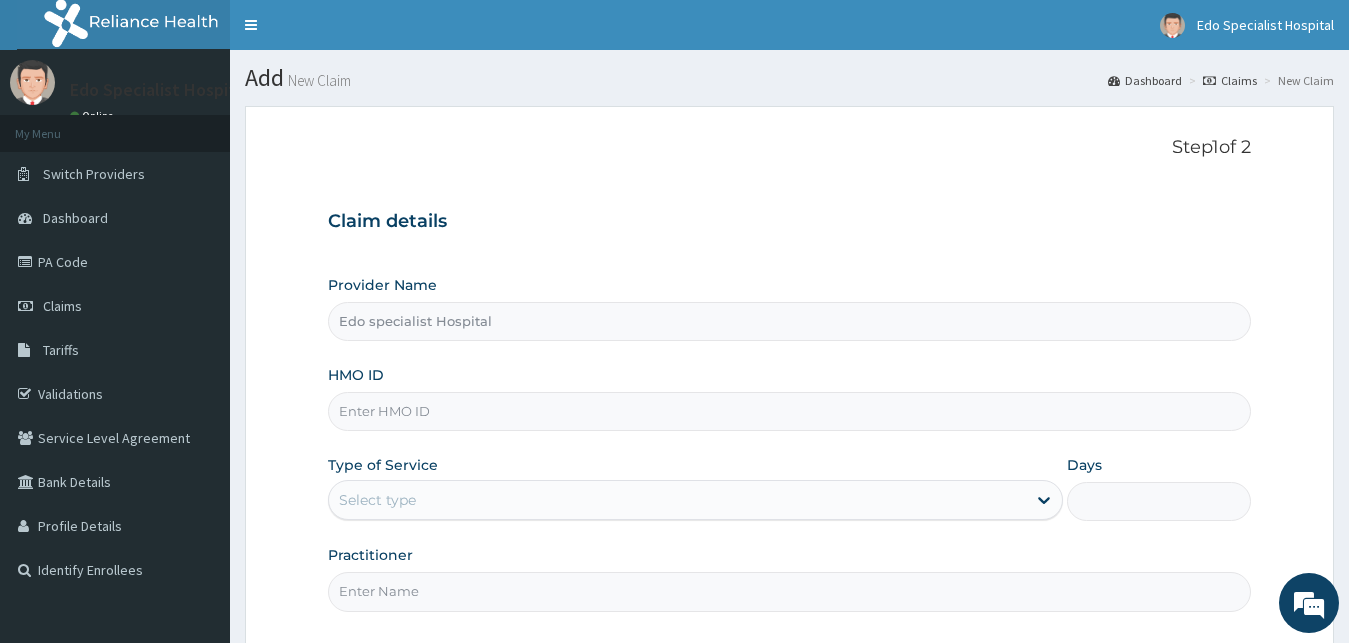 scroll, scrollTop: 0, scrollLeft: 0, axis: both 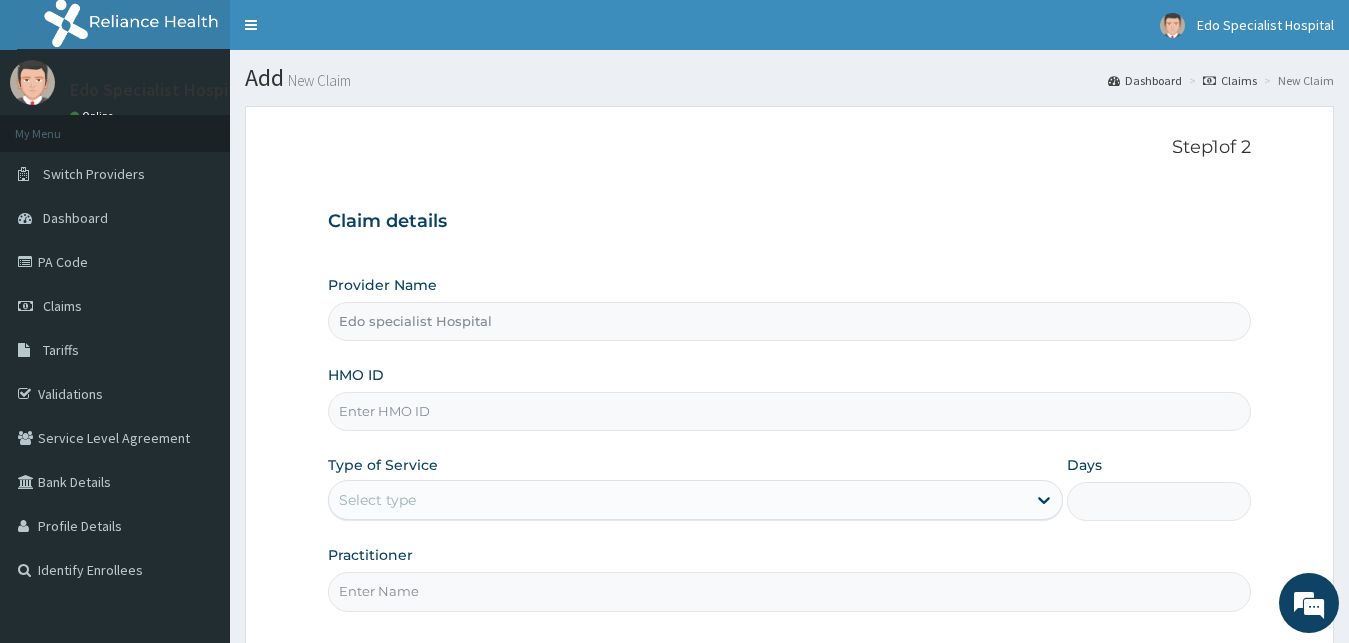 click on "HMO ID" at bounding box center (790, 411) 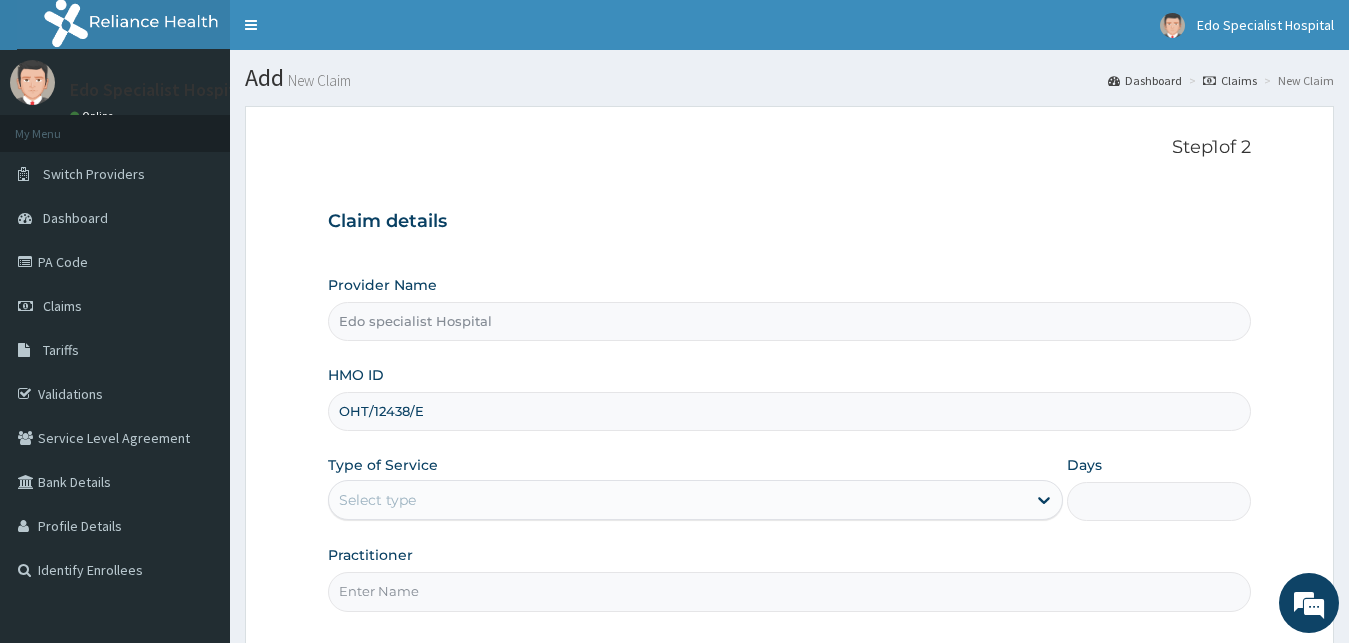 scroll, scrollTop: 0, scrollLeft: 0, axis: both 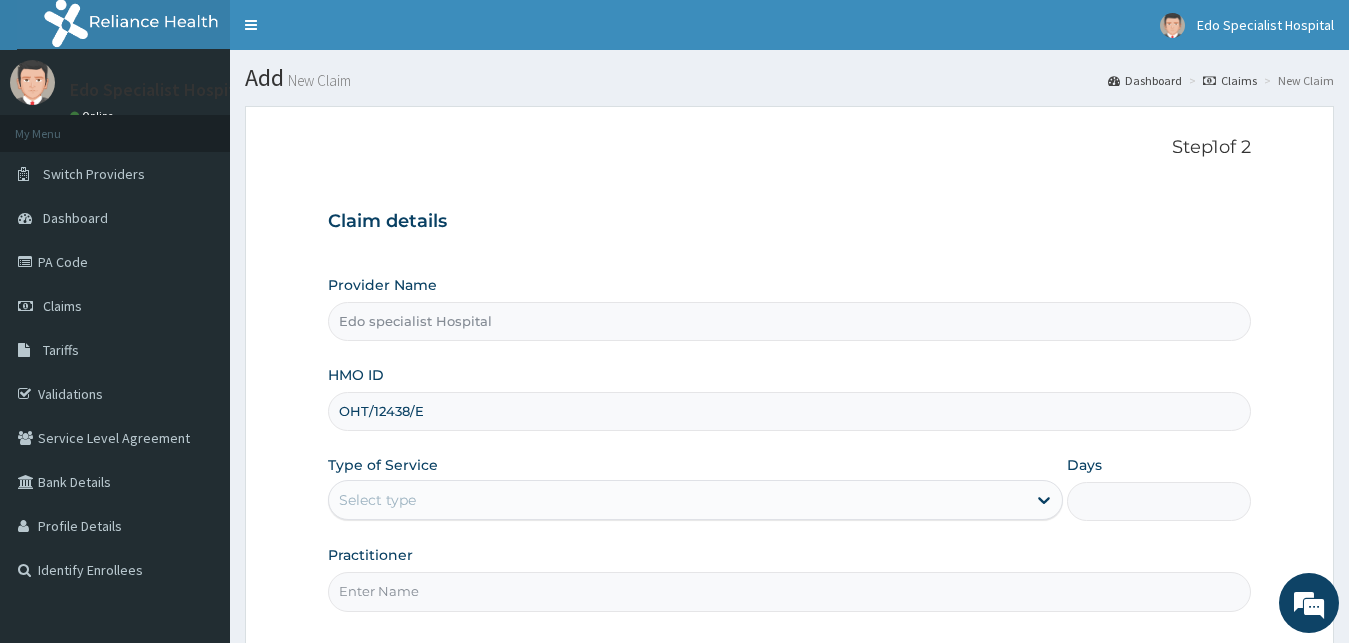 type on "OHT/12438/E" 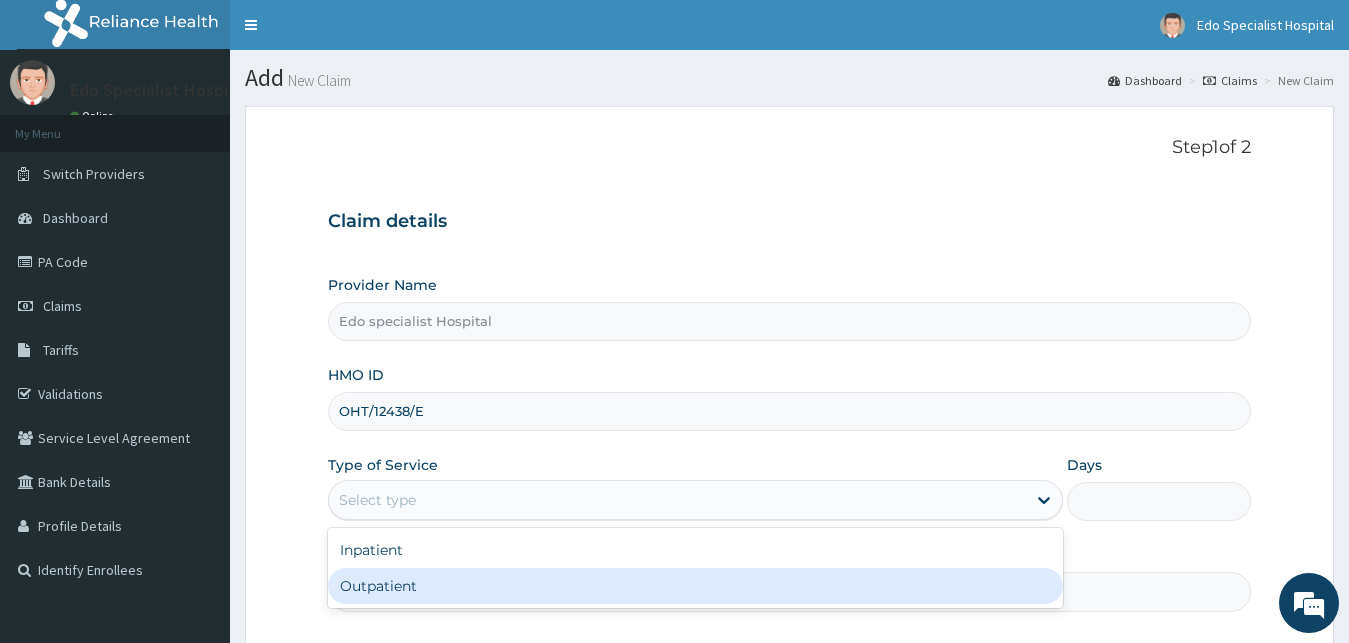 click on "Outpatient" at bounding box center [696, 586] 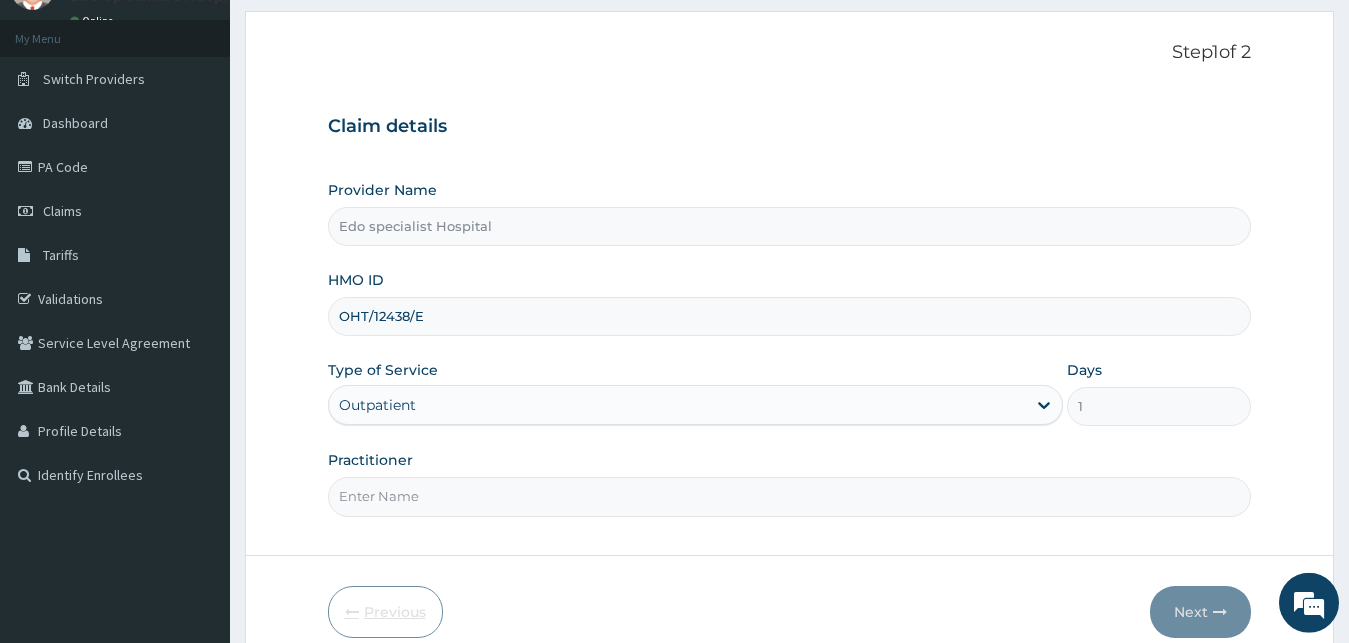 scroll, scrollTop: 187, scrollLeft: 0, axis: vertical 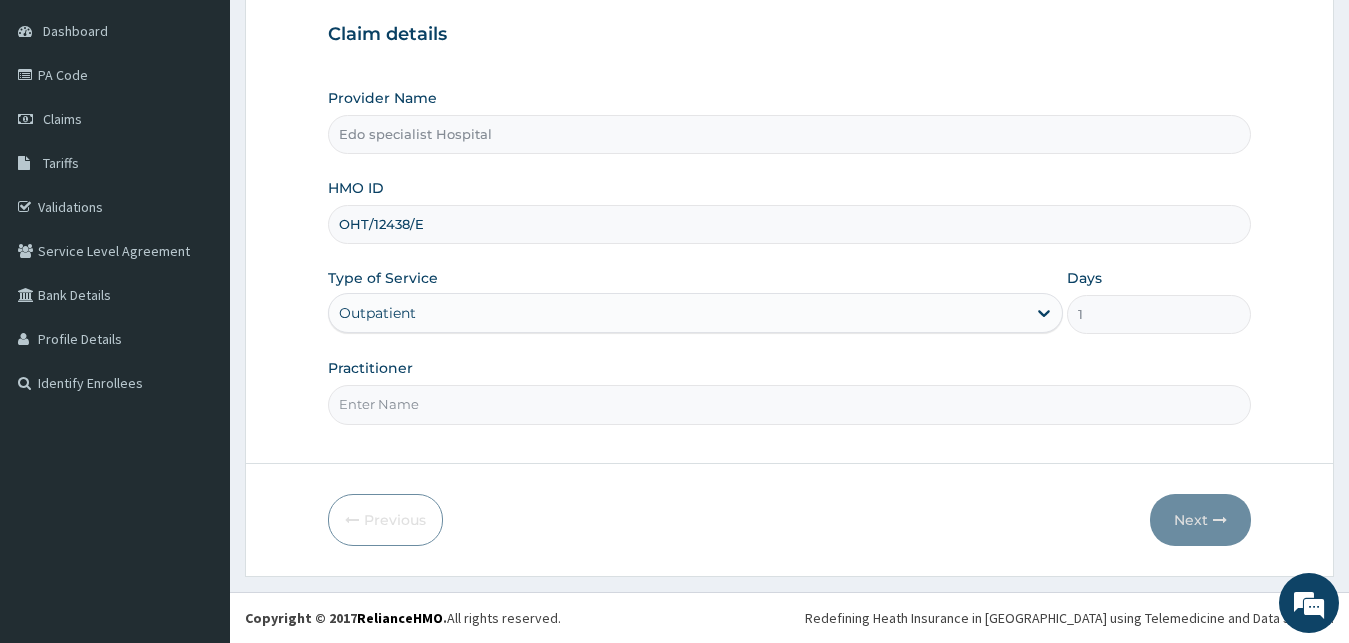 click on "Practitioner" at bounding box center [790, 404] 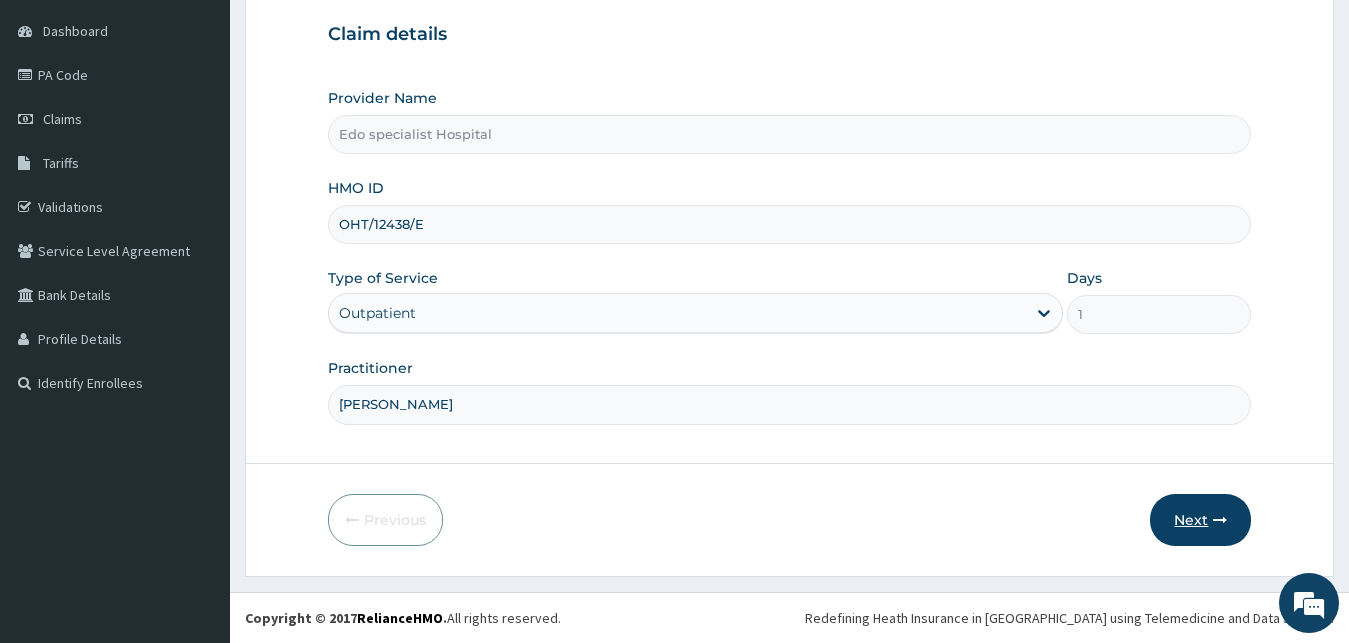 type on "LILIAN" 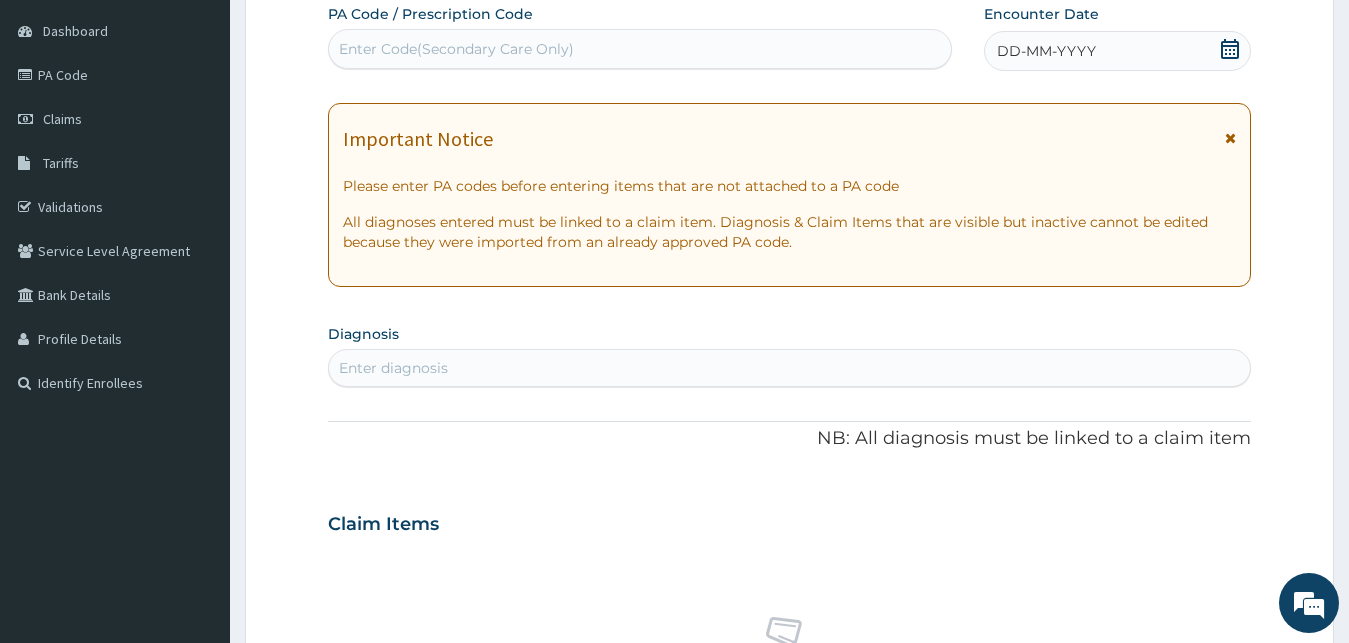 click on "Enter Code(Secondary Care Only)" at bounding box center [456, 49] 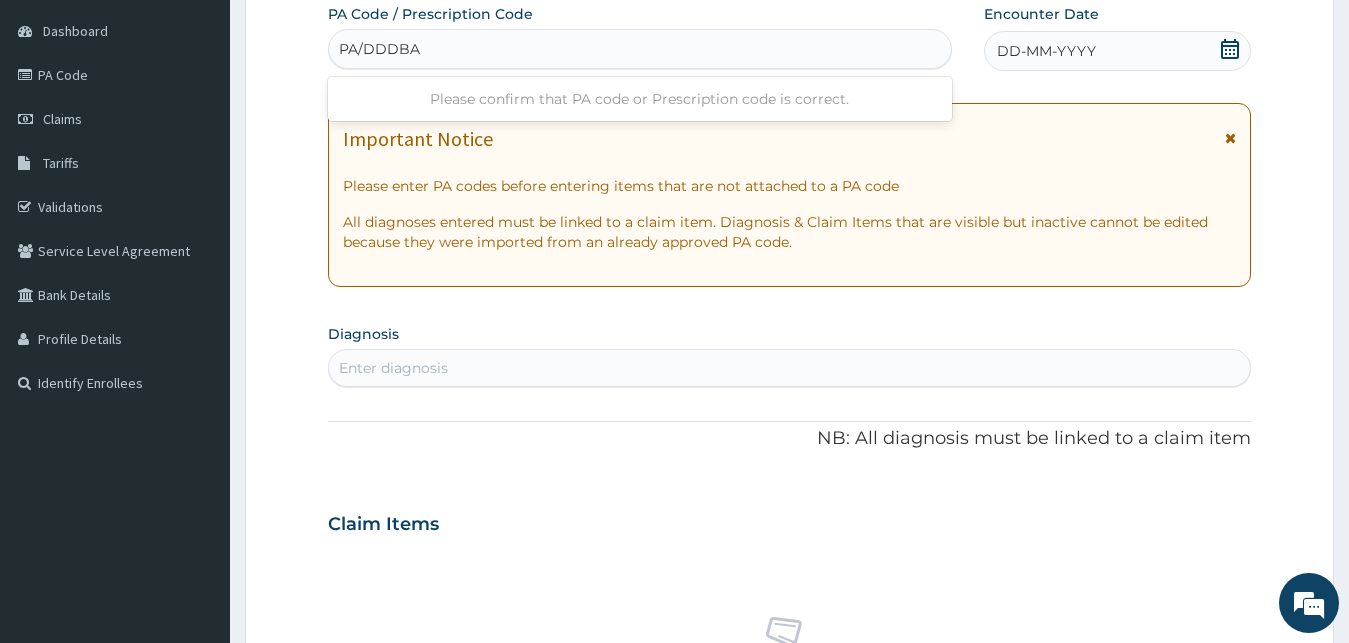type on "PA/DDDBA" 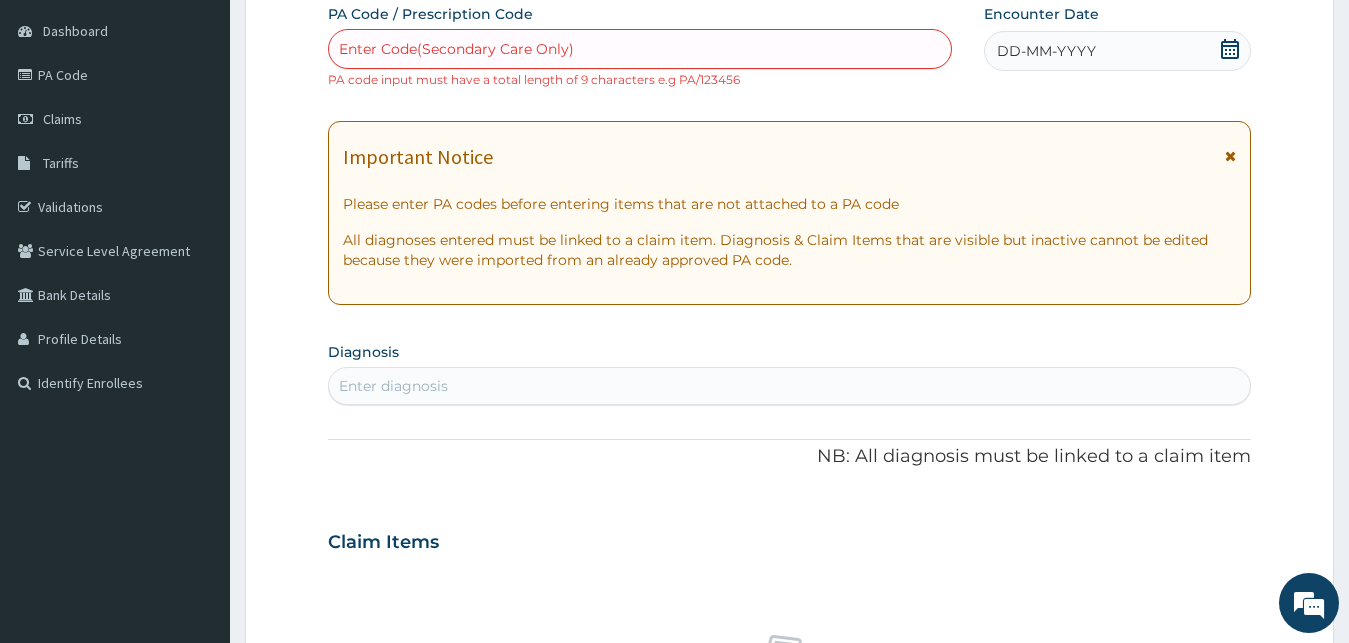 click on "DD-MM-YYYY" at bounding box center [1118, 51] 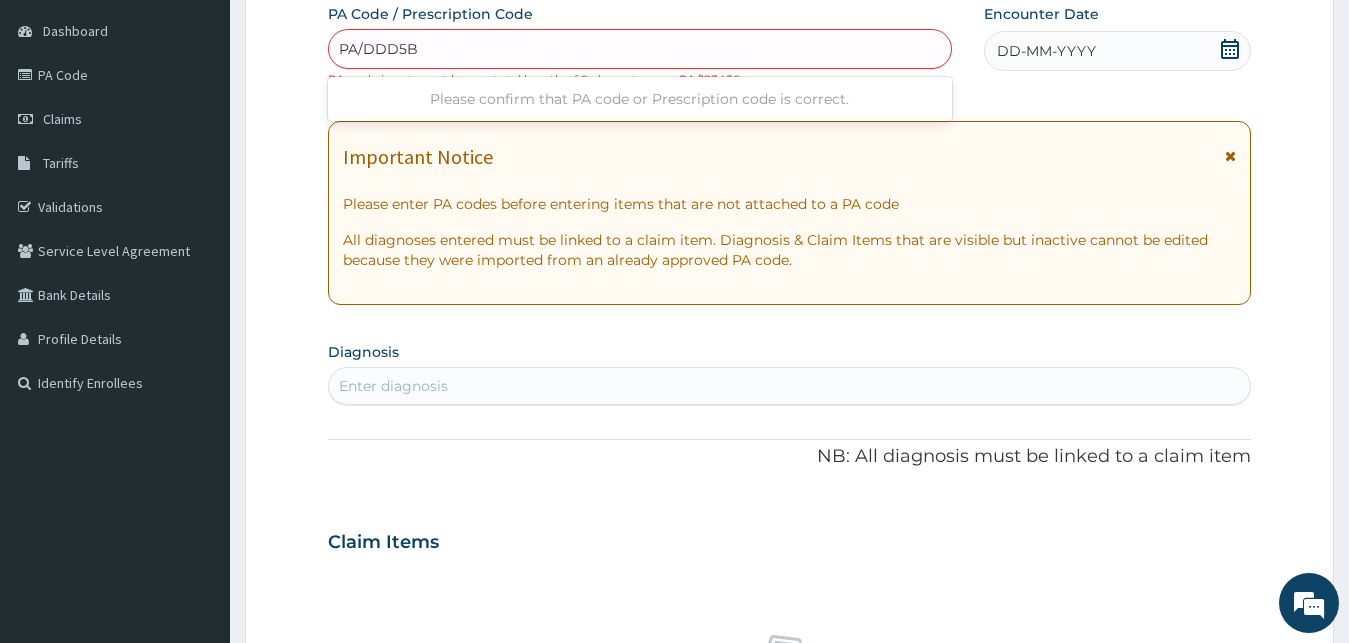 type on "PA/DDD5BA" 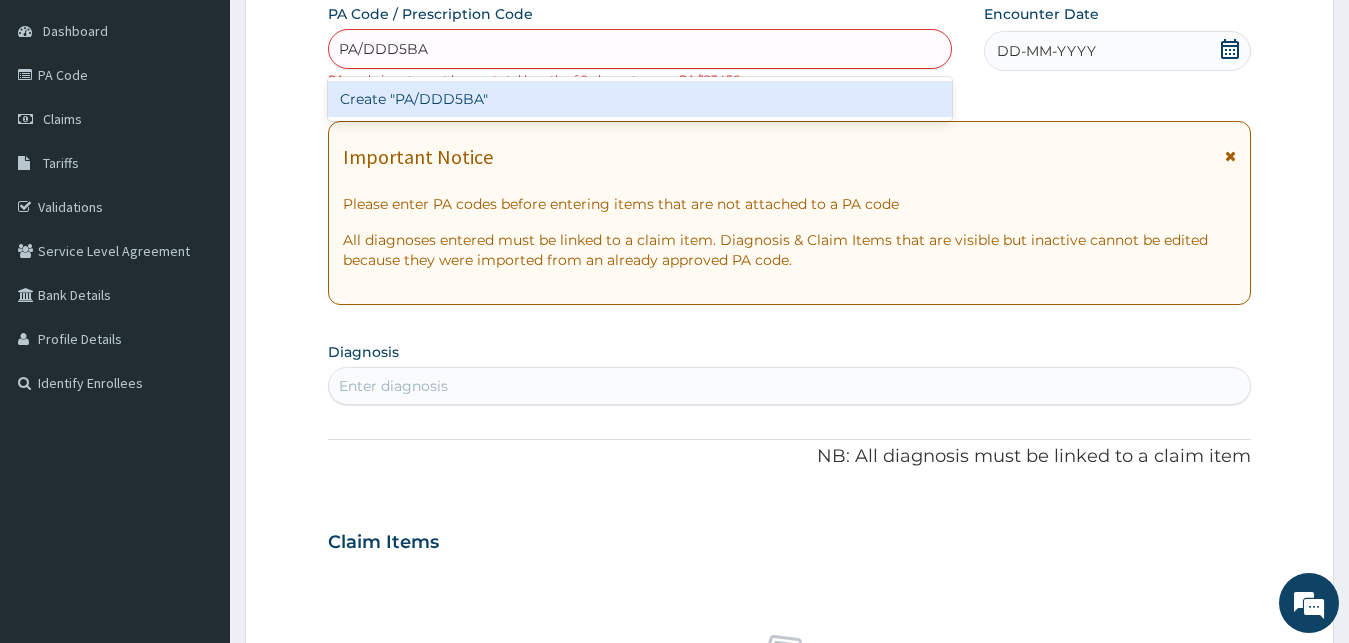 click on "Create "PA/DDD5BA"" at bounding box center (640, 99) 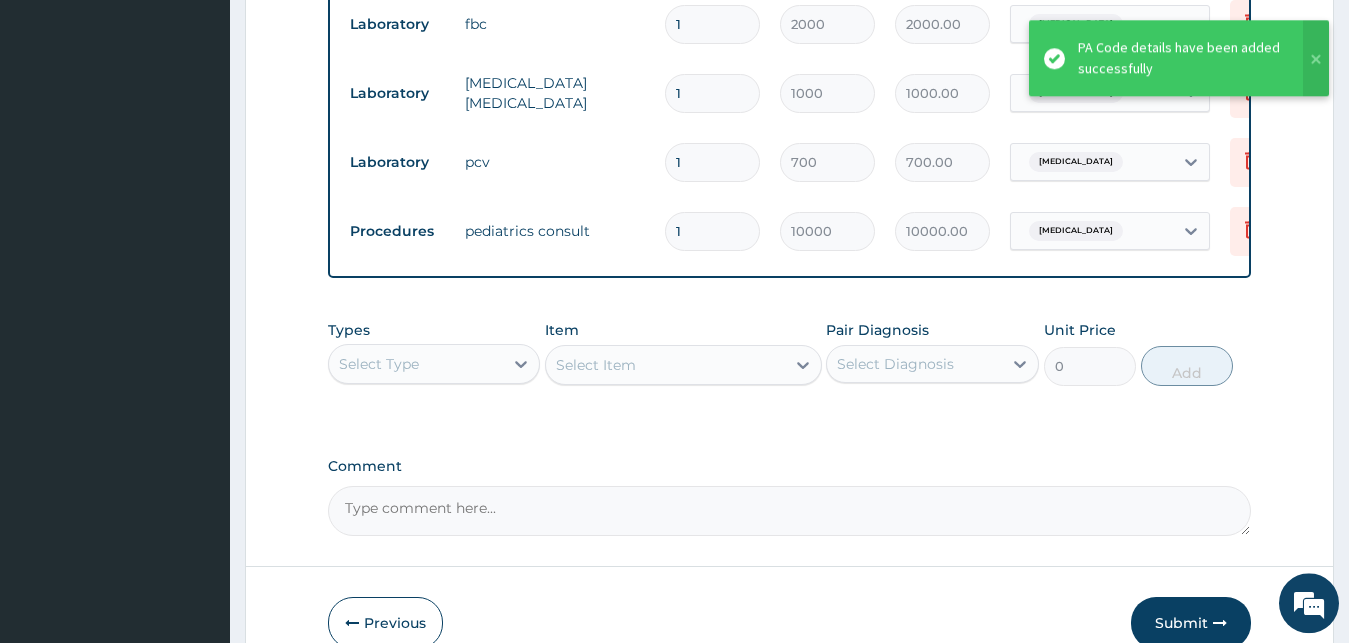 scroll, scrollTop: 928, scrollLeft: 0, axis: vertical 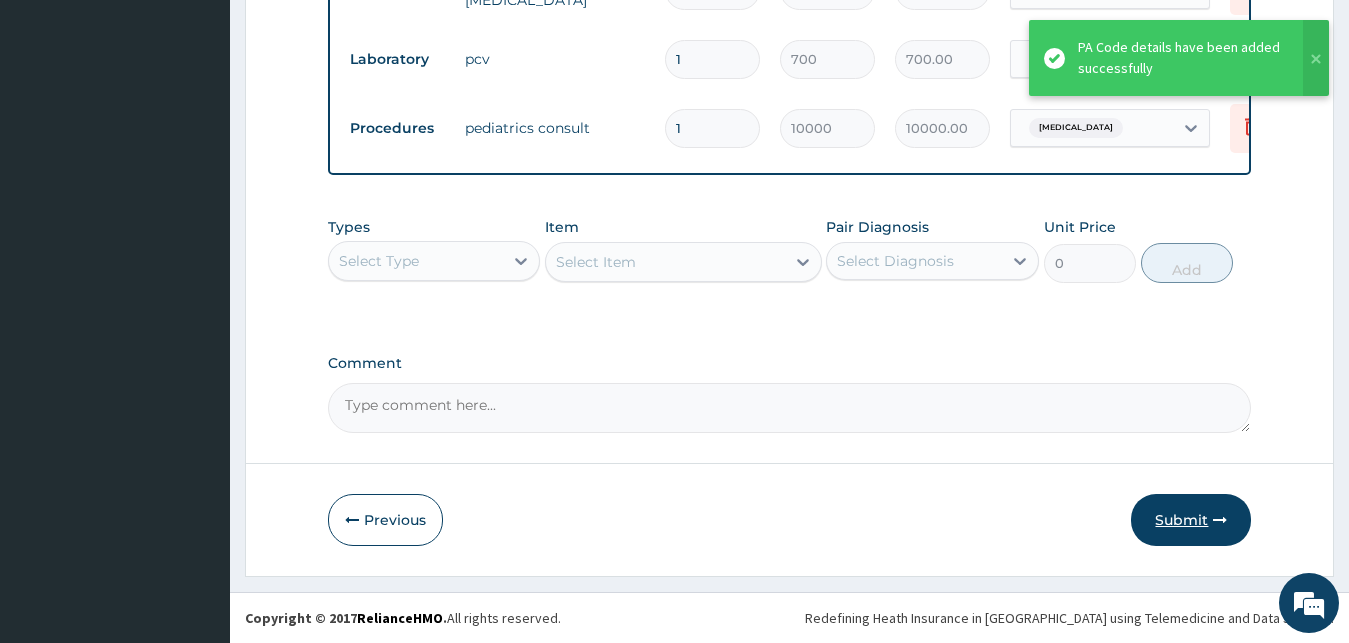 click on "Submit" at bounding box center [1191, 520] 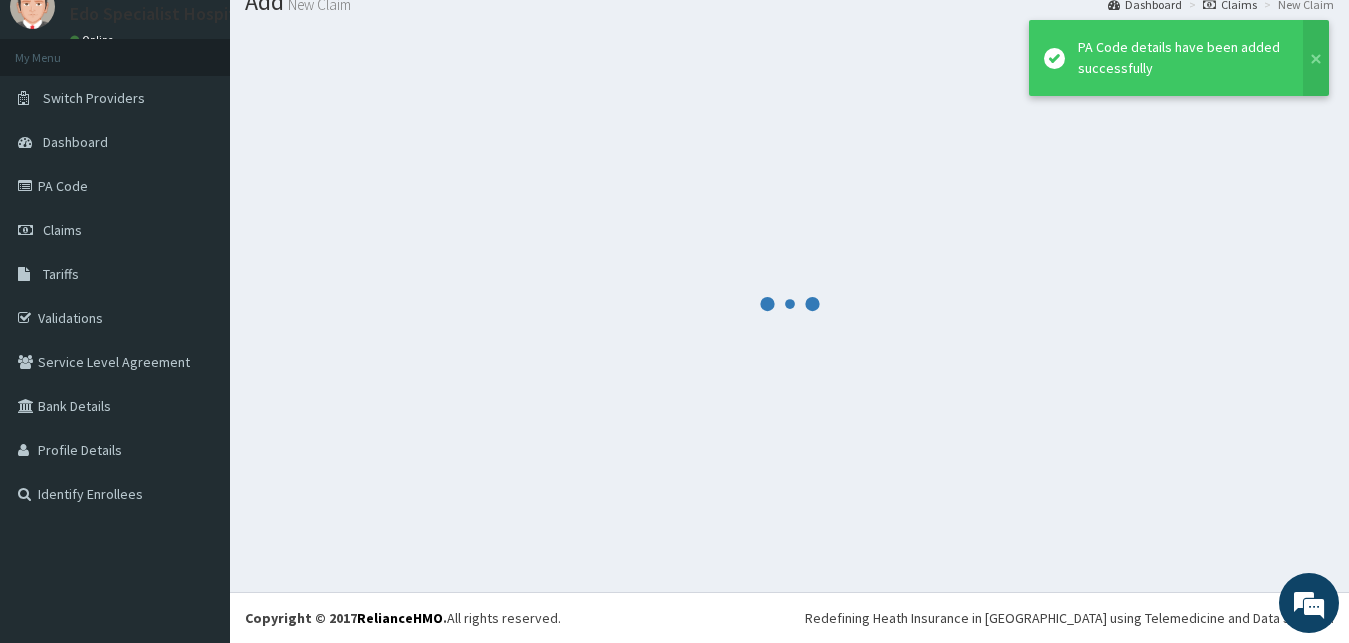 scroll, scrollTop: 76, scrollLeft: 0, axis: vertical 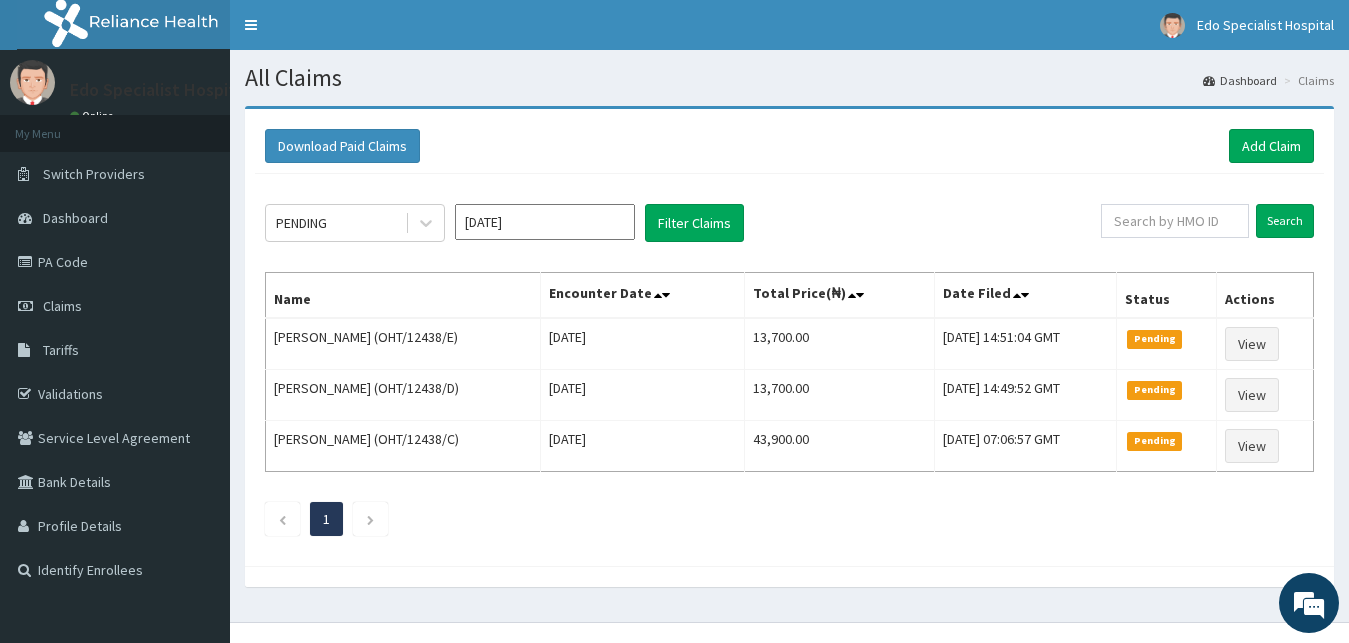 drag, startPoint x: 124, startPoint y: 270, endPoint x: 651, endPoint y: 80, distance: 560.2044 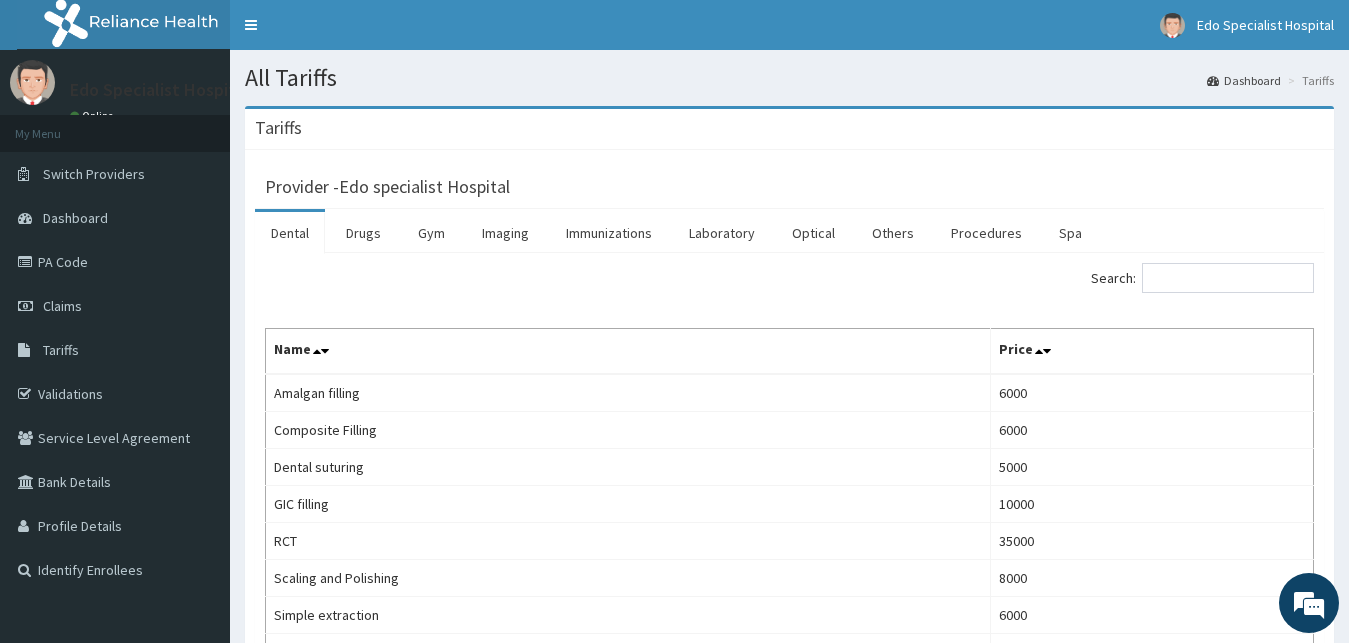 scroll, scrollTop: 0, scrollLeft: 0, axis: both 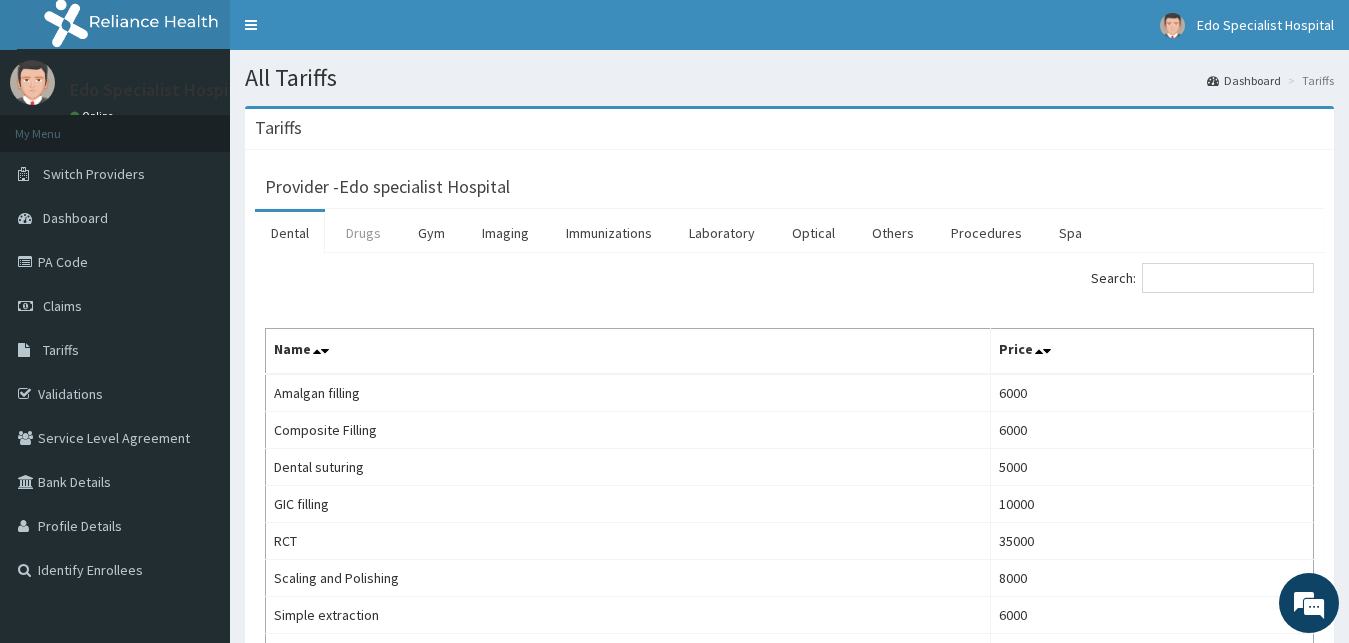 click on "Drugs" at bounding box center (363, 233) 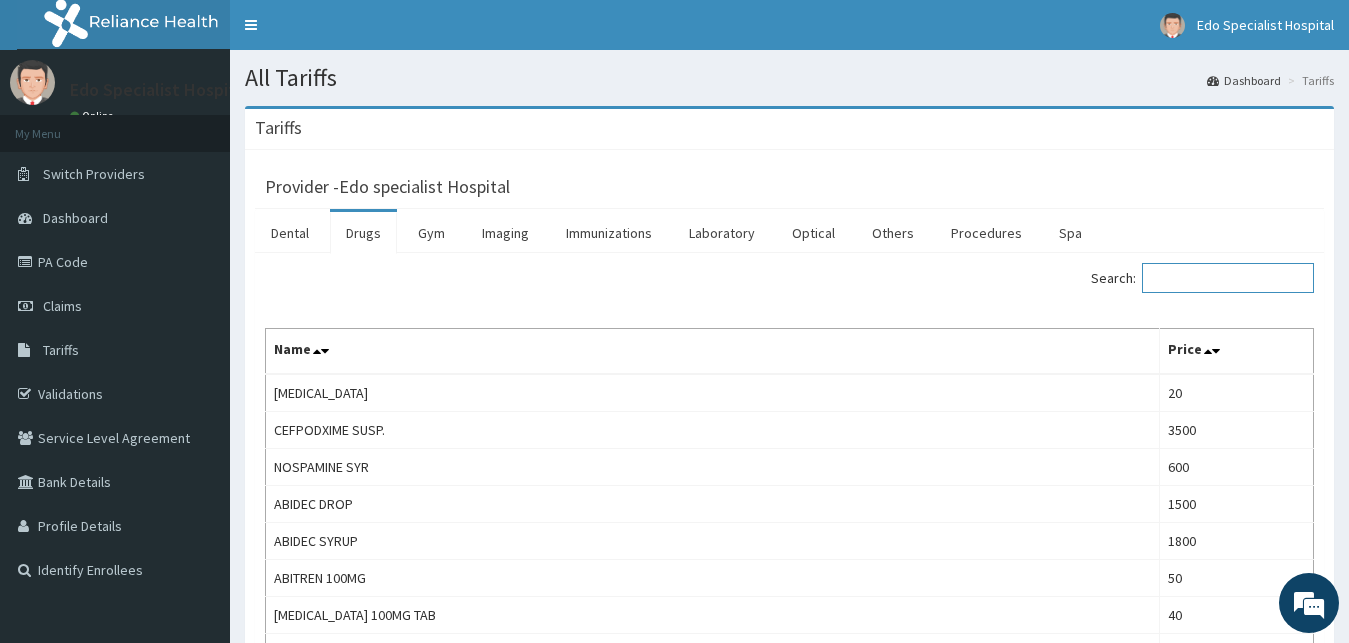 click on "Search:" at bounding box center [1228, 278] 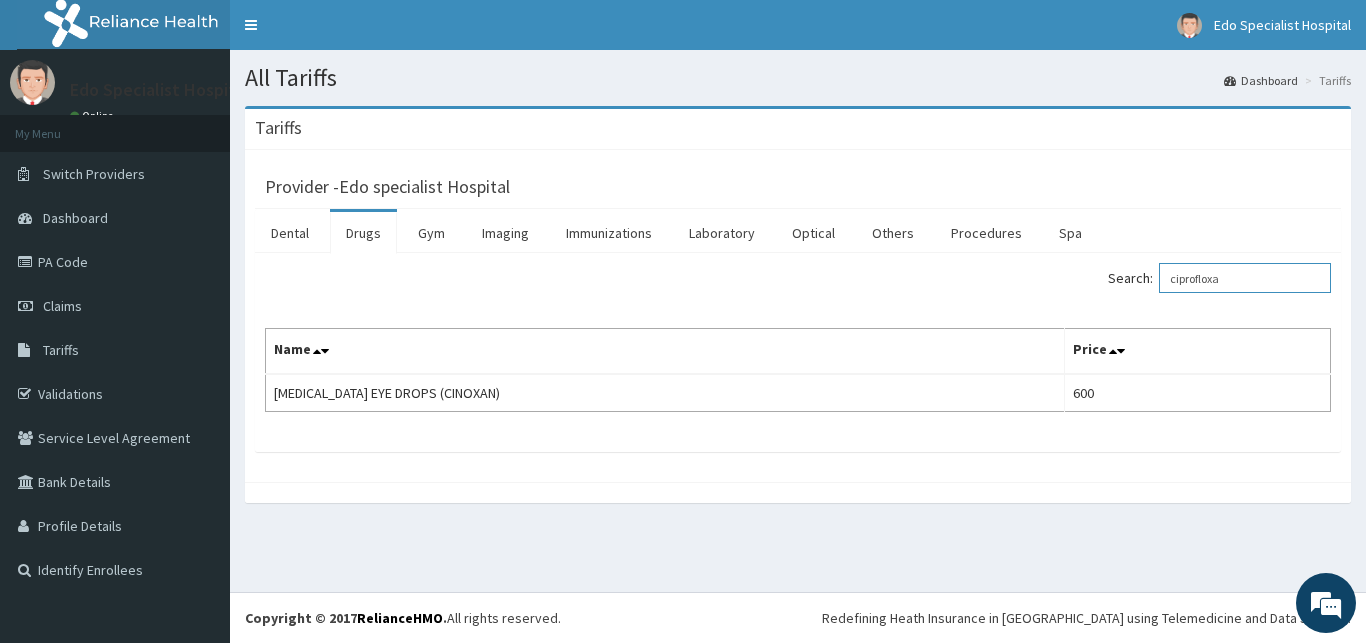 type on "ciprofloxa" 